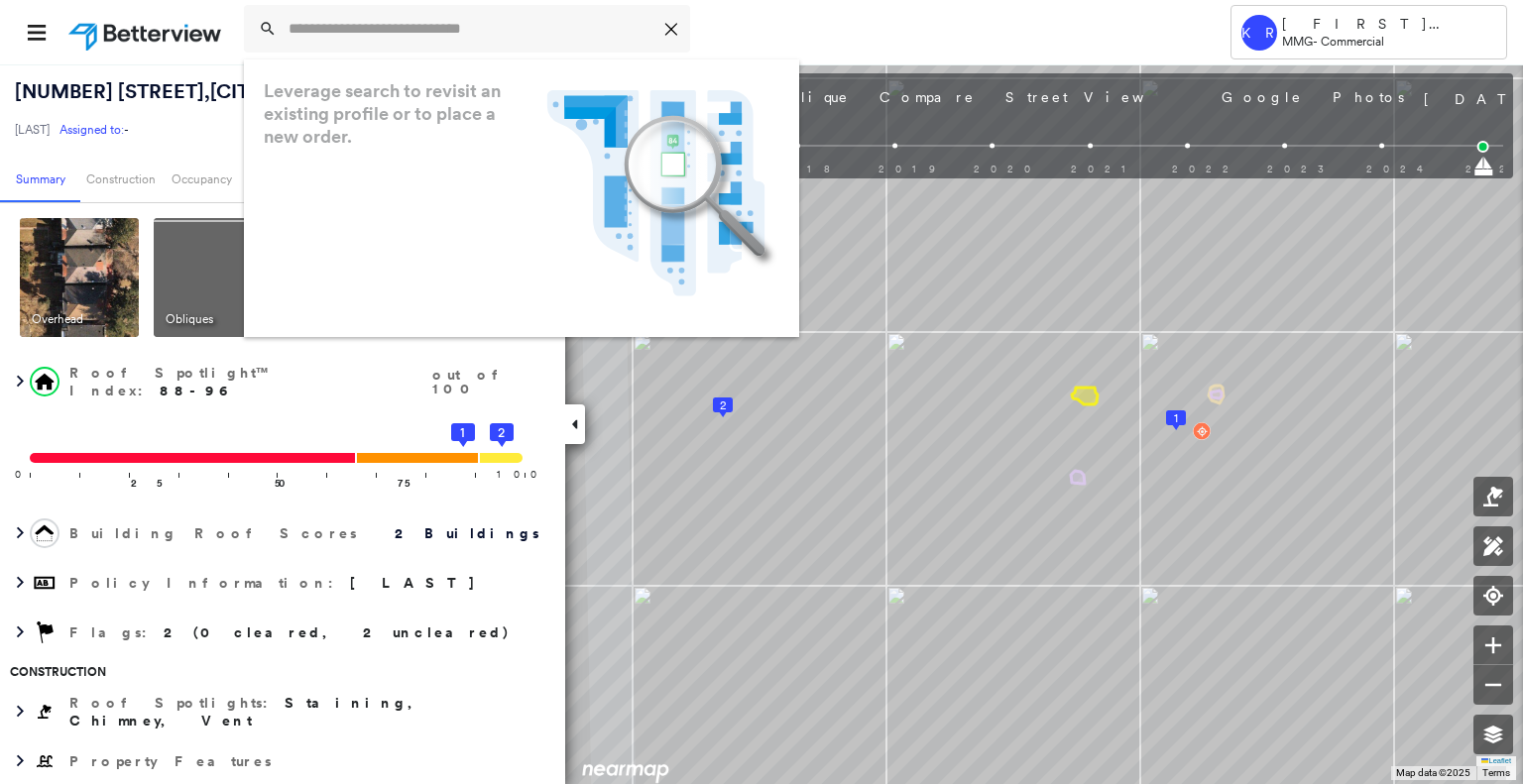 scroll, scrollTop: 0, scrollLeft: 0, axis: both 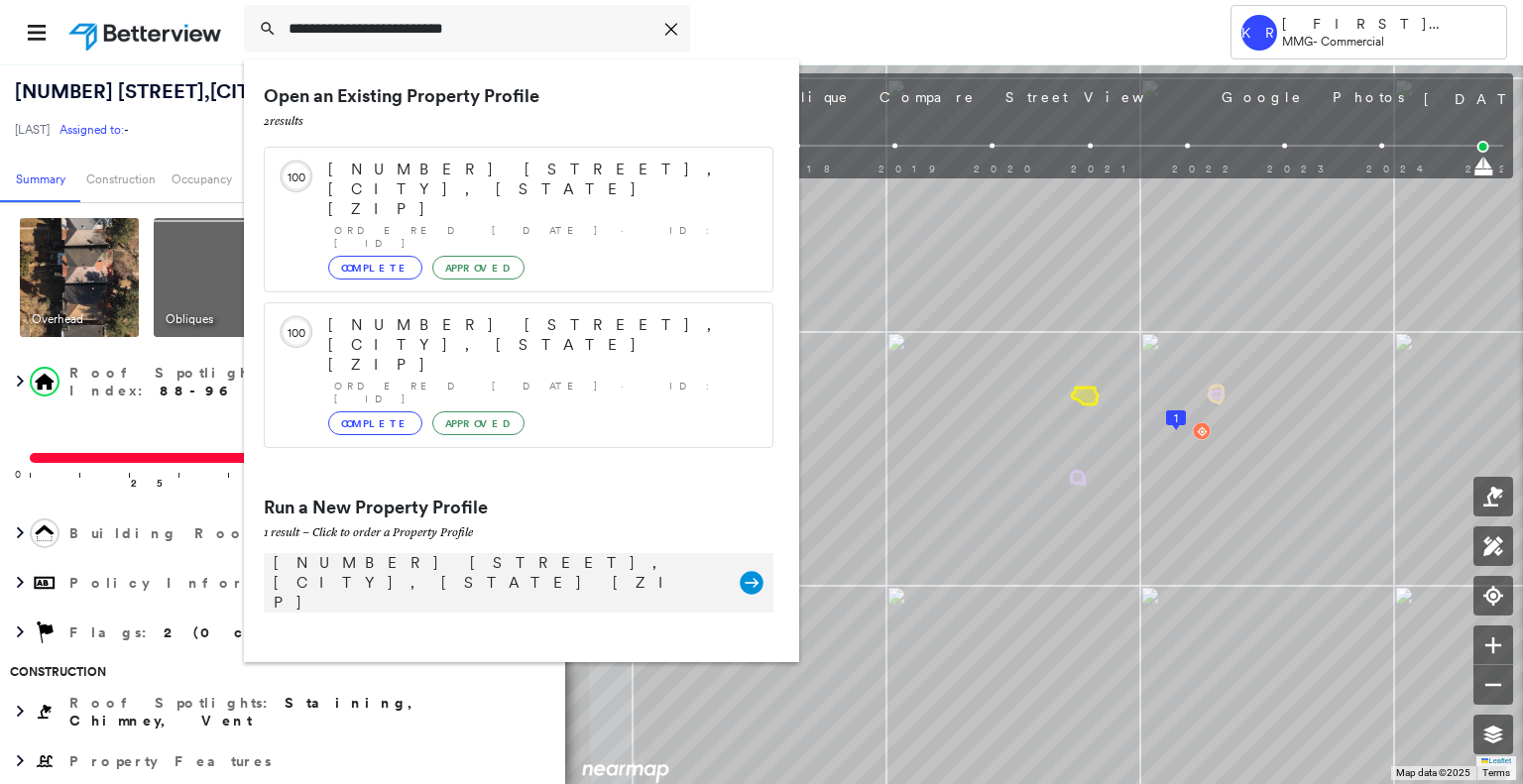 type on "**********" 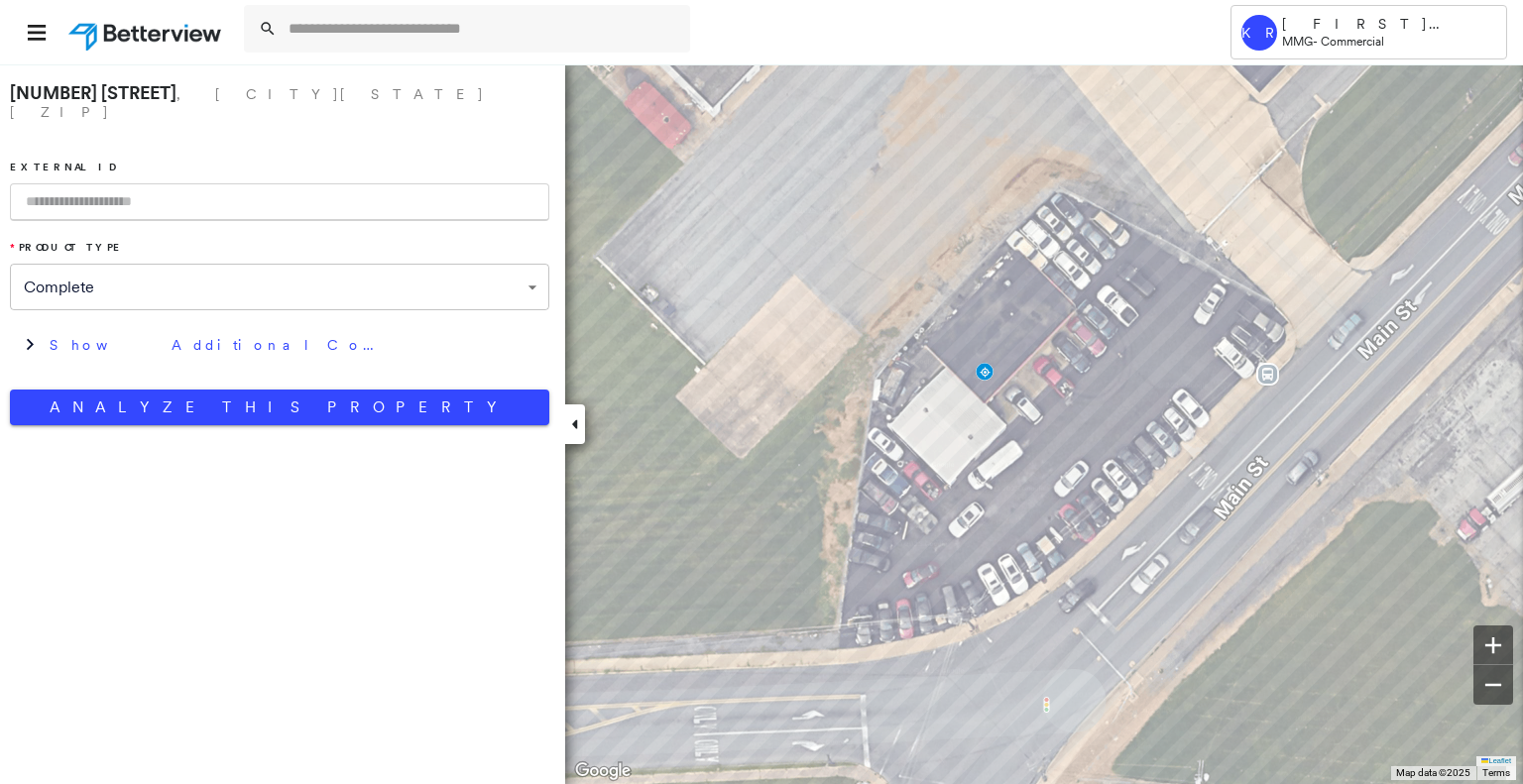 click at bounding box center [280, 202] 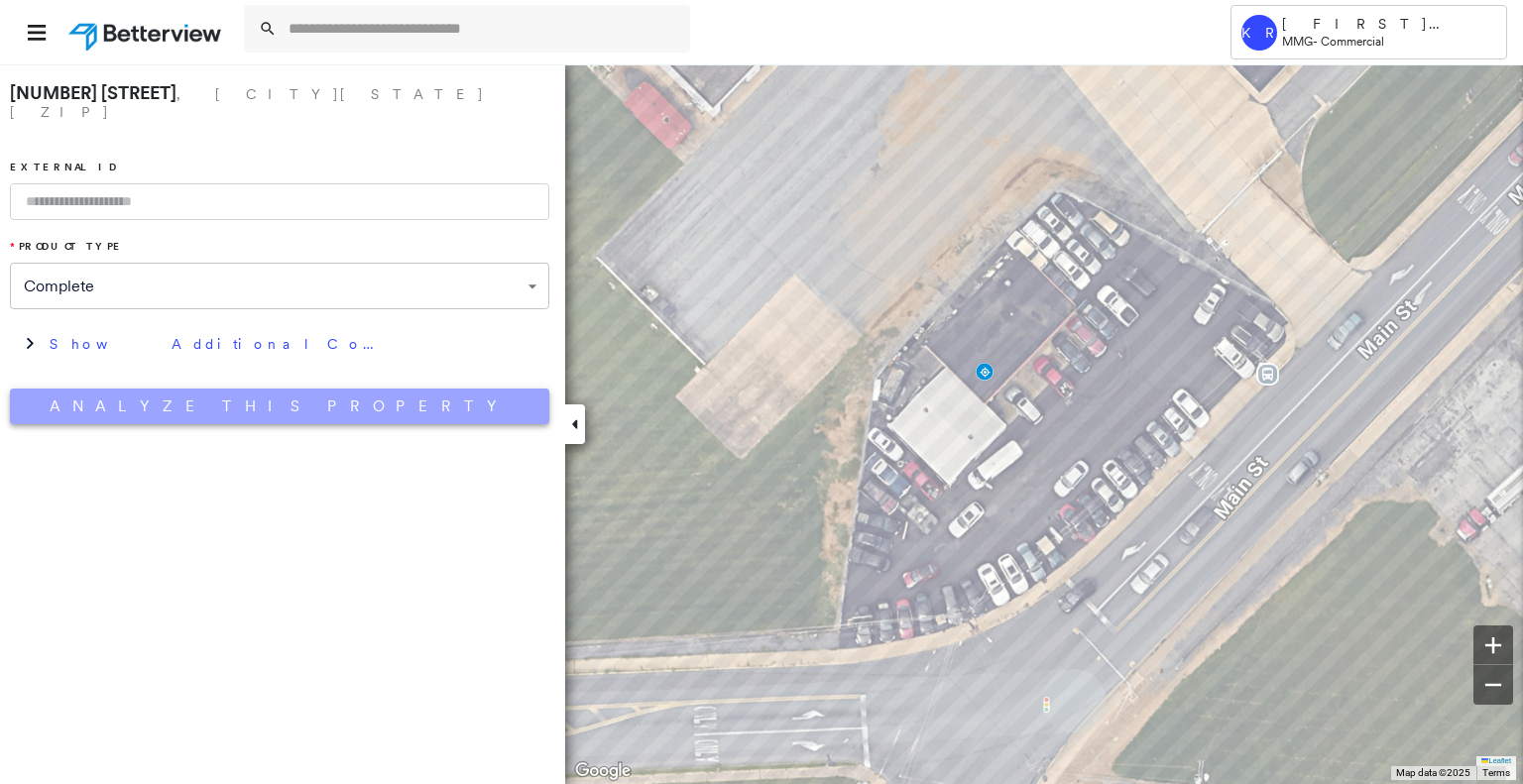 click on "Analyze This Property" at bounding box center [280, 406] 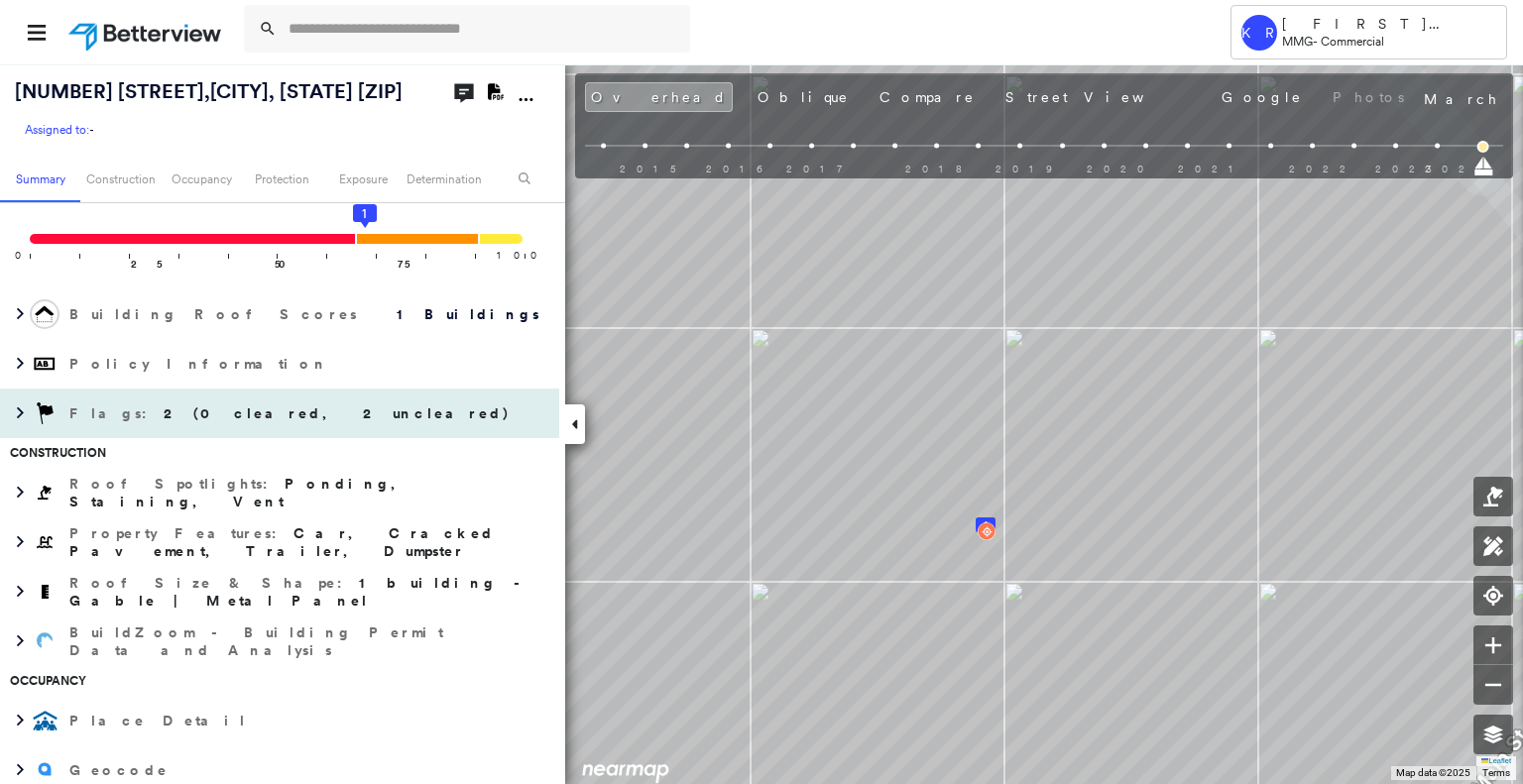 scroll, scrollTop: 218, scrollLeft: 0, axis: vertical 